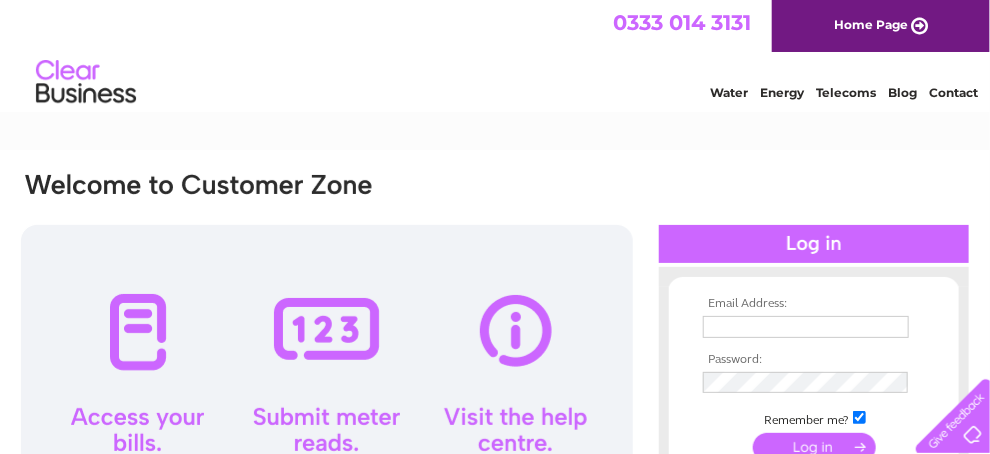scroll, scrollTop: 0, scrollLeft: 0, axis: both 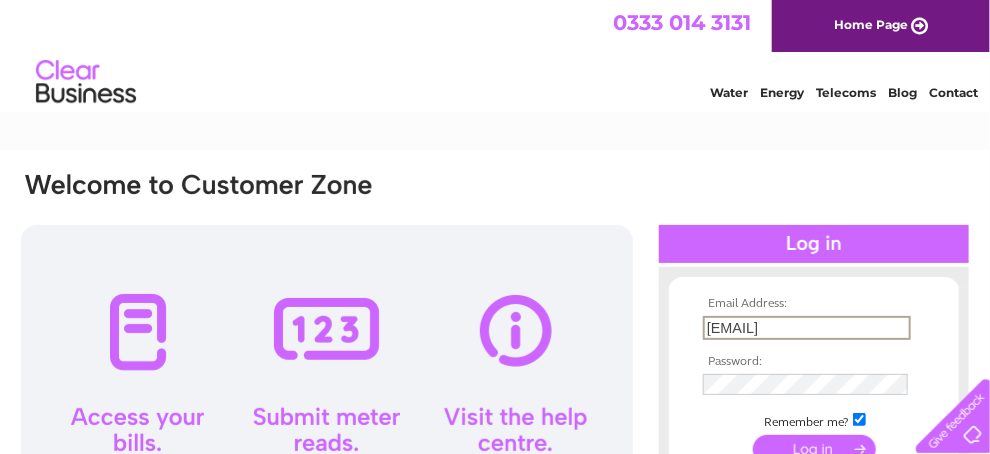 click on "liz@atm.uk" at bounding box center [807, 328] 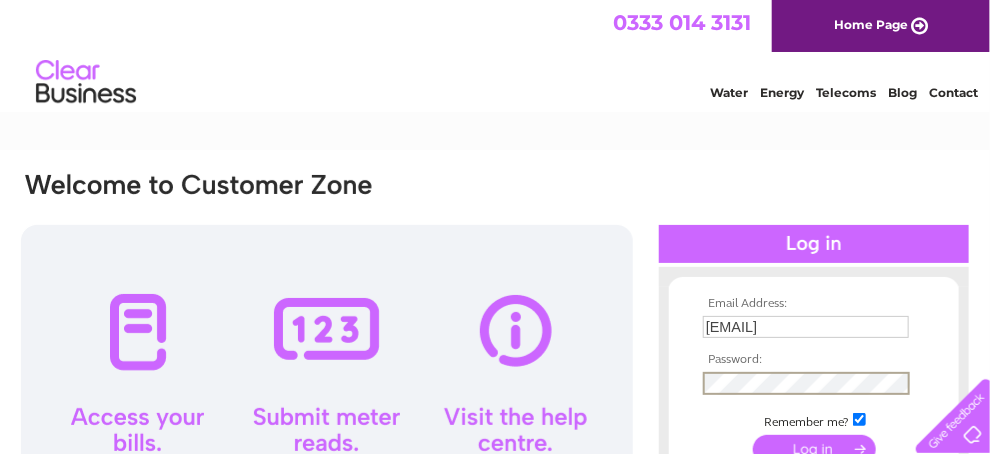 scroll, scrollTop: 100, scrollLeft: 0, axis: vertical 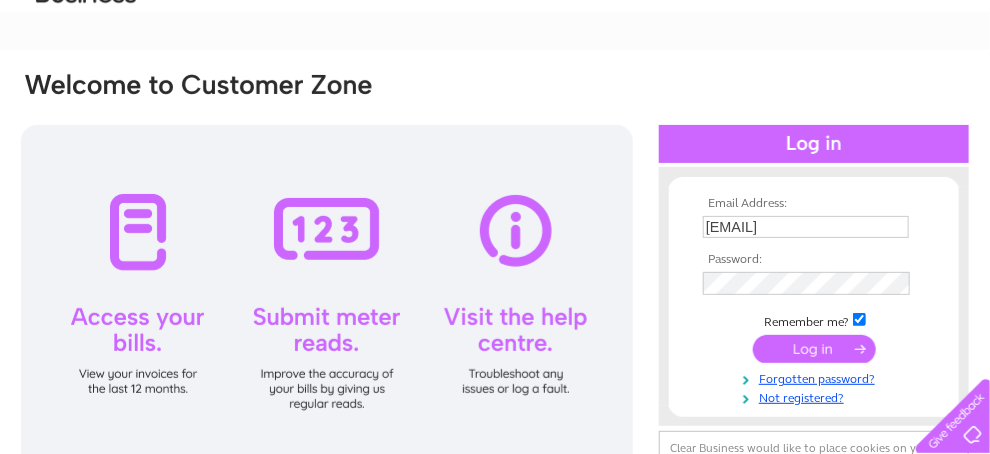 click at bounding box center (814, 349) 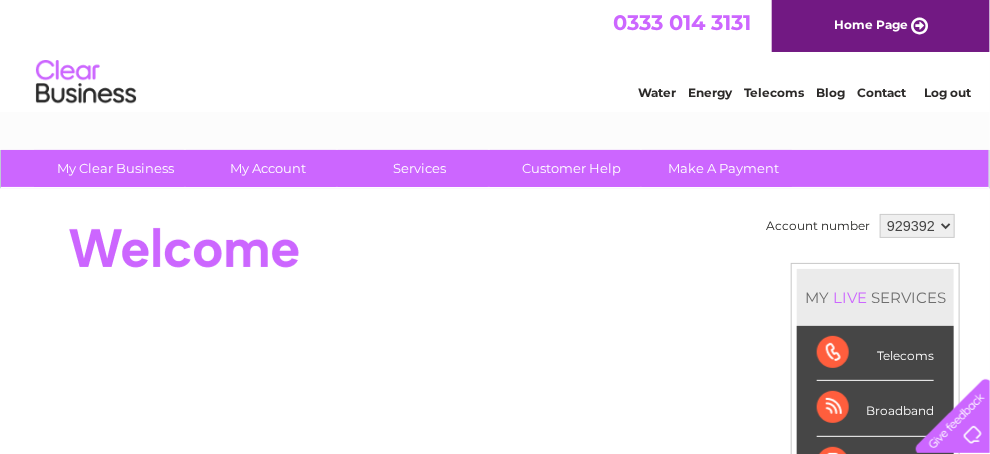 scroll, scrollTop: 0, scrollLeft: 0, axis: both 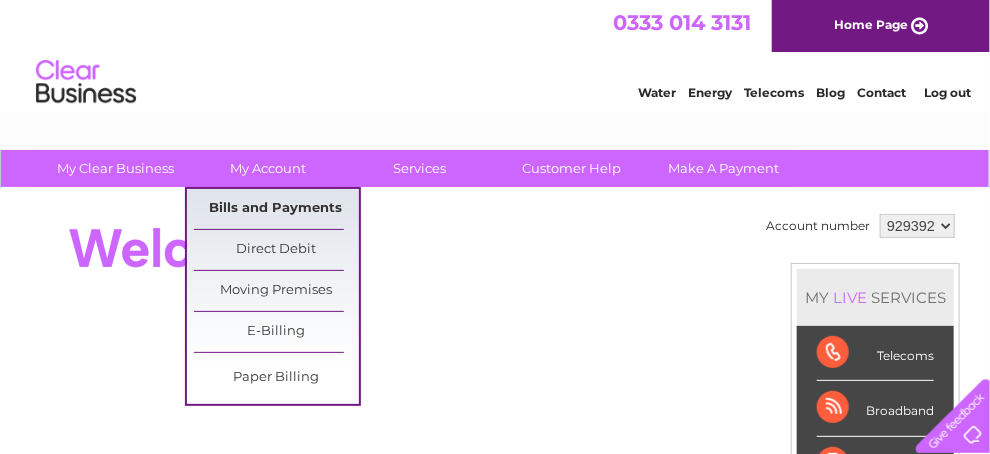 click on "Bills and Payments" at bounding box center [276, 209] 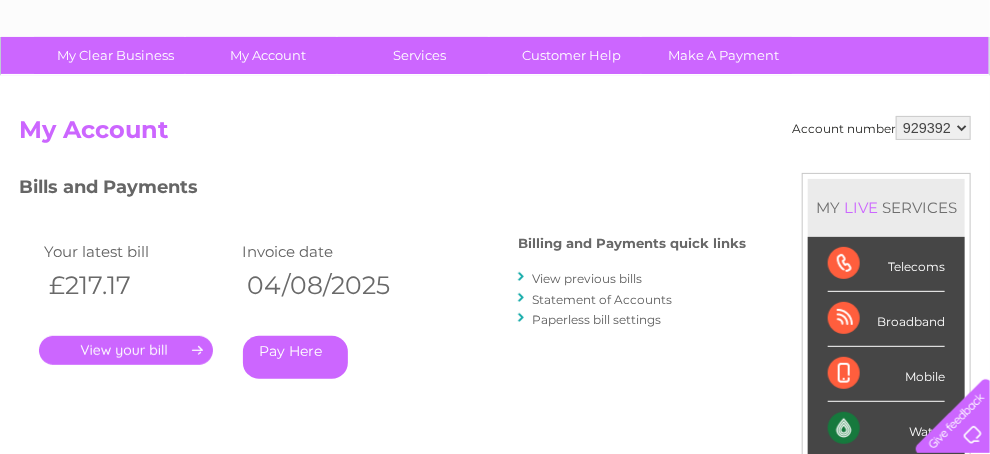 scroll, scrollTop: 200, scrollLeft: 0, axis: vertical 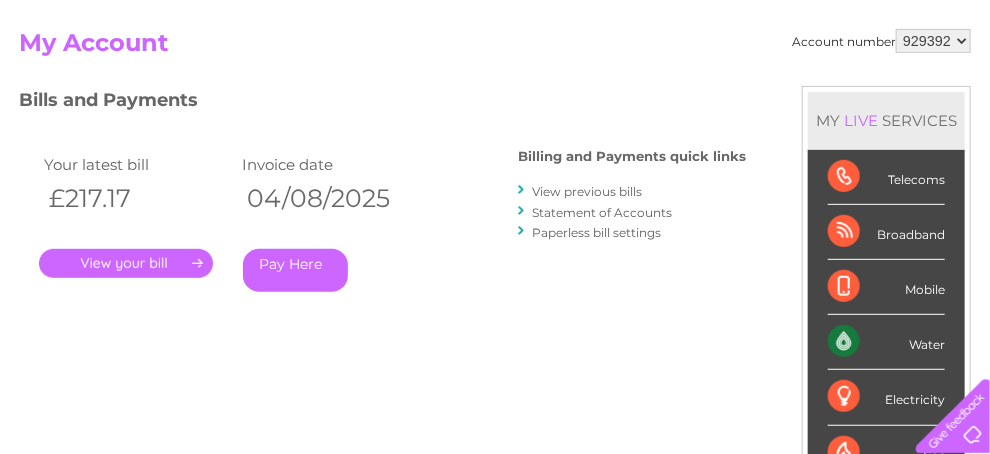 click on "." at bounding box center [126, 263] 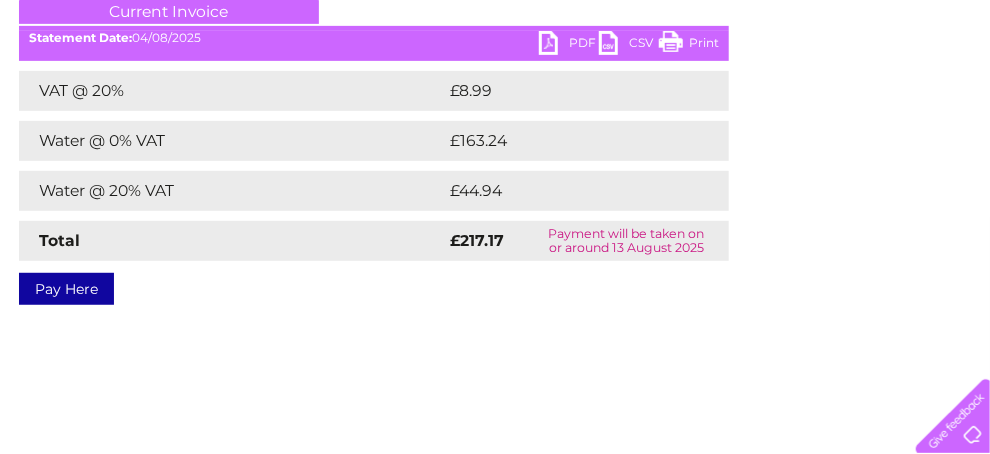 scroll, scrollTop: 300, scrollLeft: 0, axis: vertical 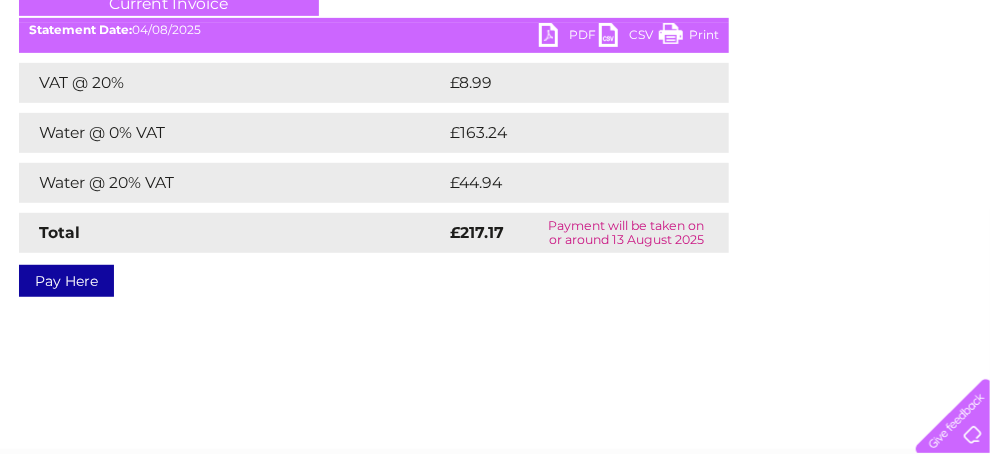 click on "PDF" at bounding box center [569, 37] 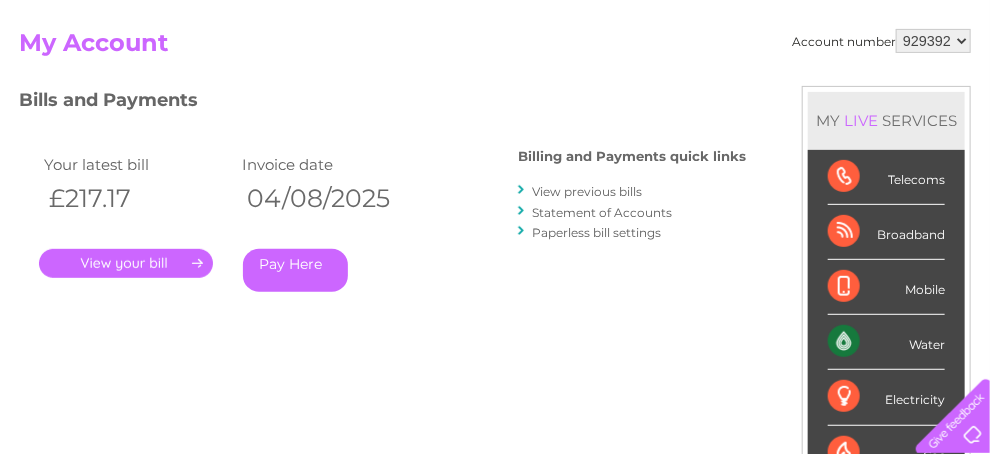 scroll, scrollTop: 0, scrollLeft: 0, axis: both 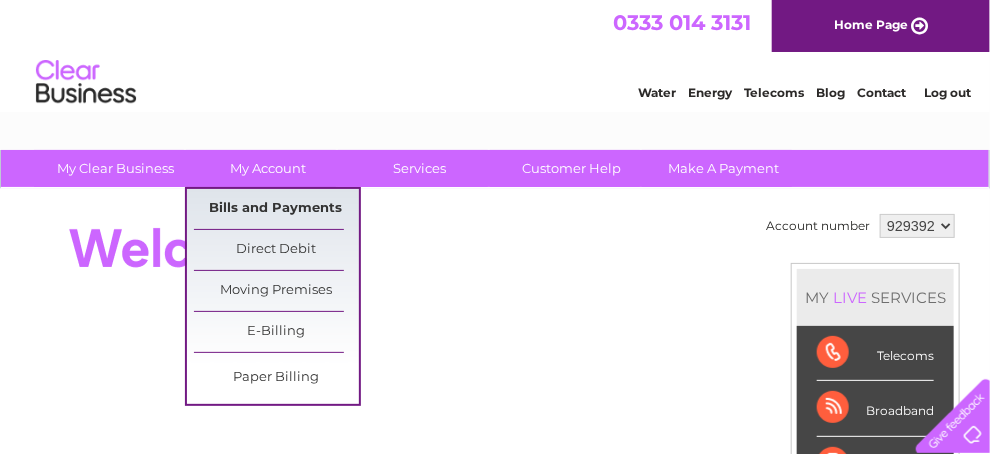 click on "Bills and Payments" at bounding box center (276, 209) 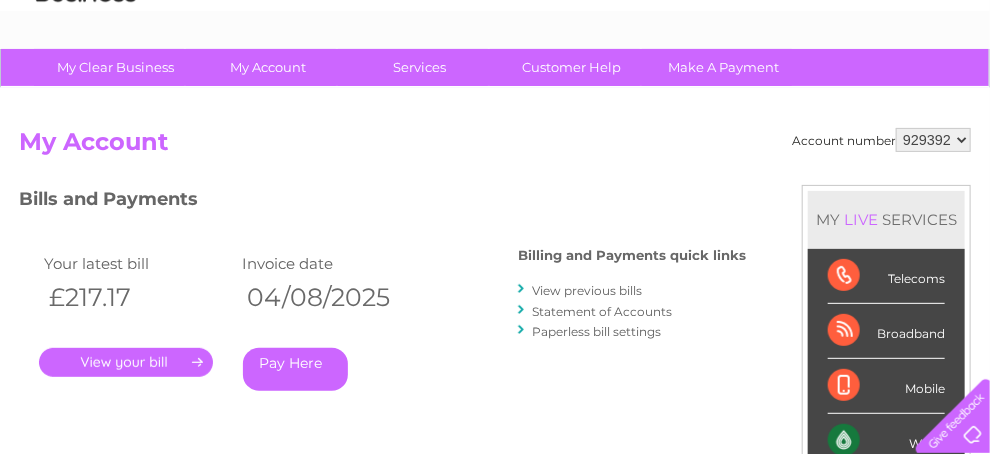 scroll, scrollTop: 200, scrollLeft: 0, axis: vertical 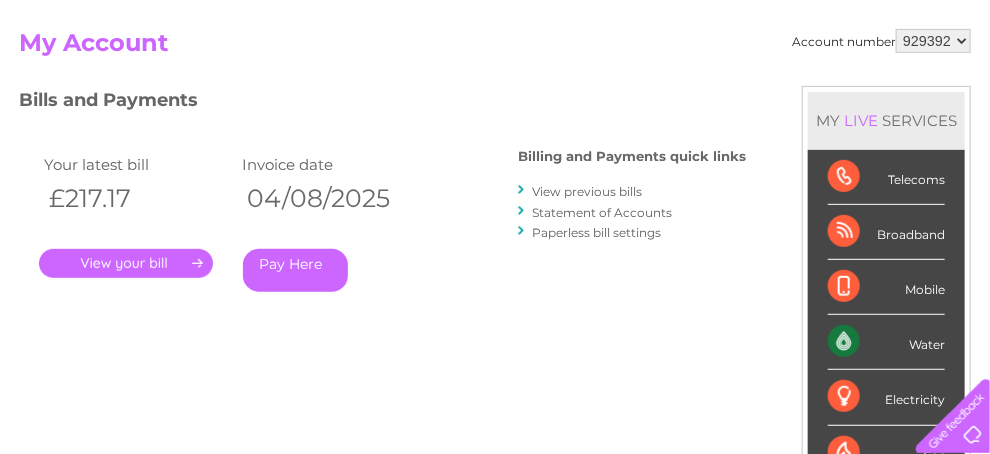 click on "." at bounding box center [126, 263] 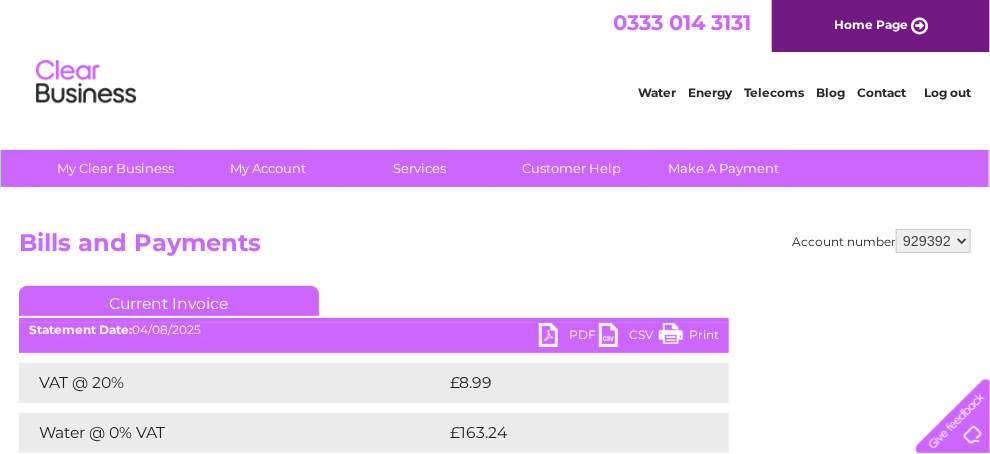 scroll, scrollTop: 0, scrollLeft: 0, axis: both 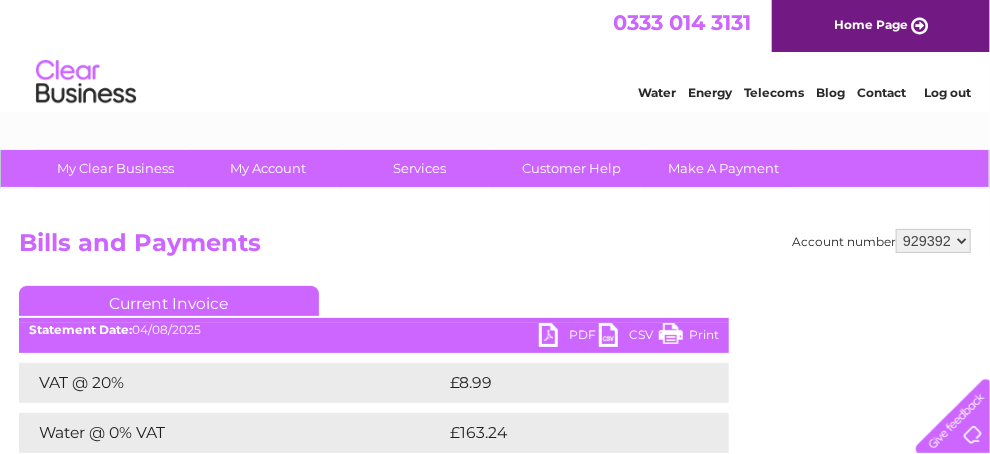 click on "PDF" at bounding box center [569, 337] 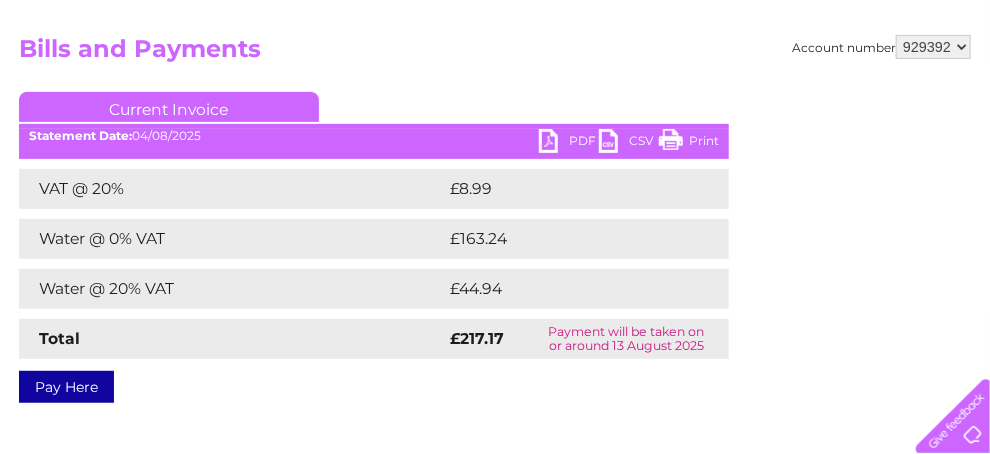 scroll, scrollTop: 100, scrollLeft: 0, axis: vertical 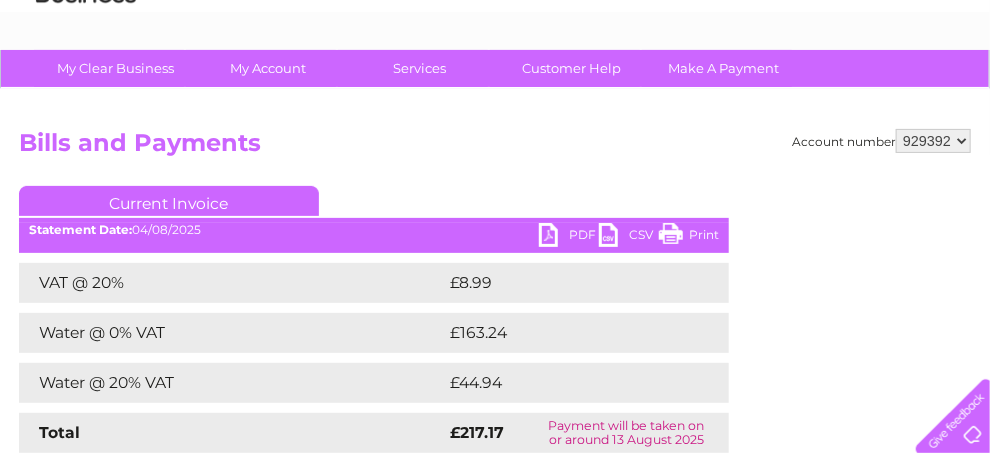 drag, startPoint x: 705, startPoint y: 236, endPoint x: 268, endPoint y: 345, distance: 450.38873 